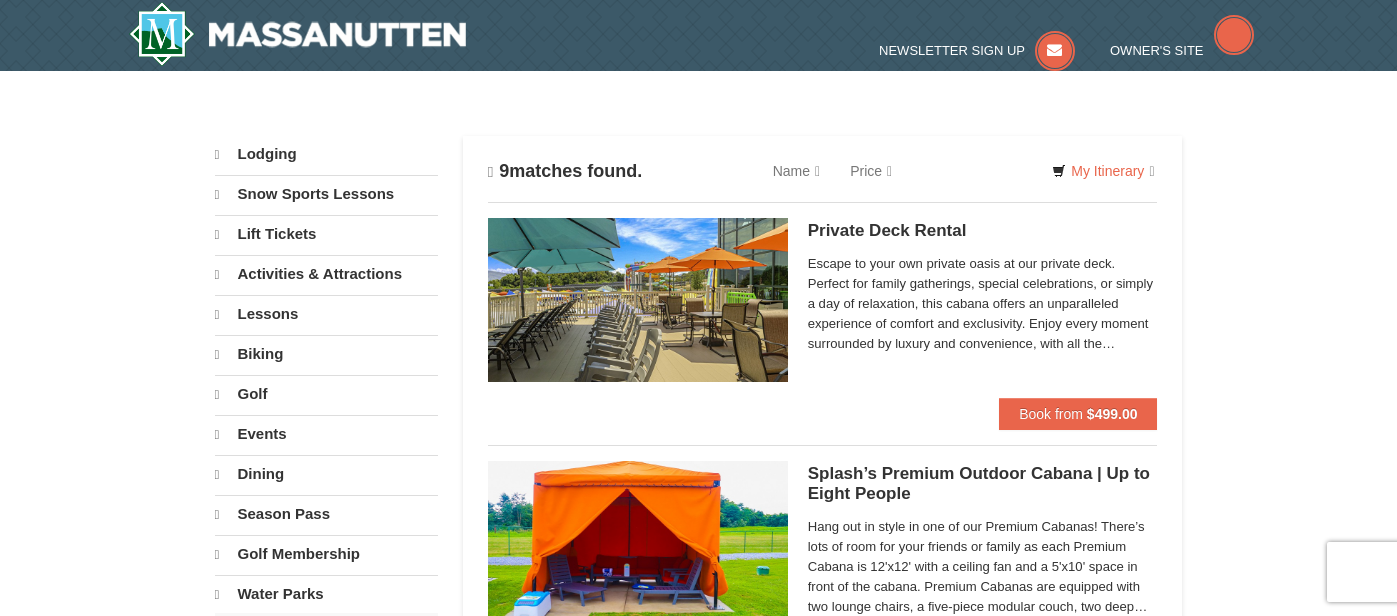 scroll, scrollTop: 0, scrollLeft: 0, axis: both 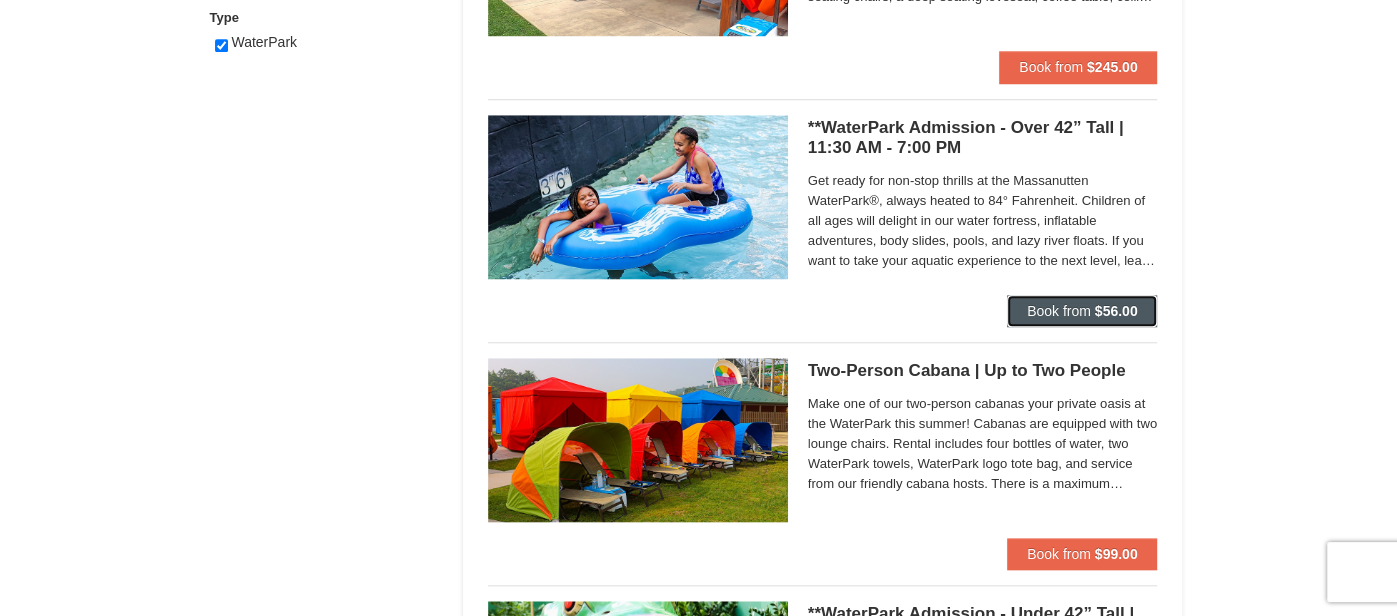 click on "$56.00" at bounding box center [1116, 311] 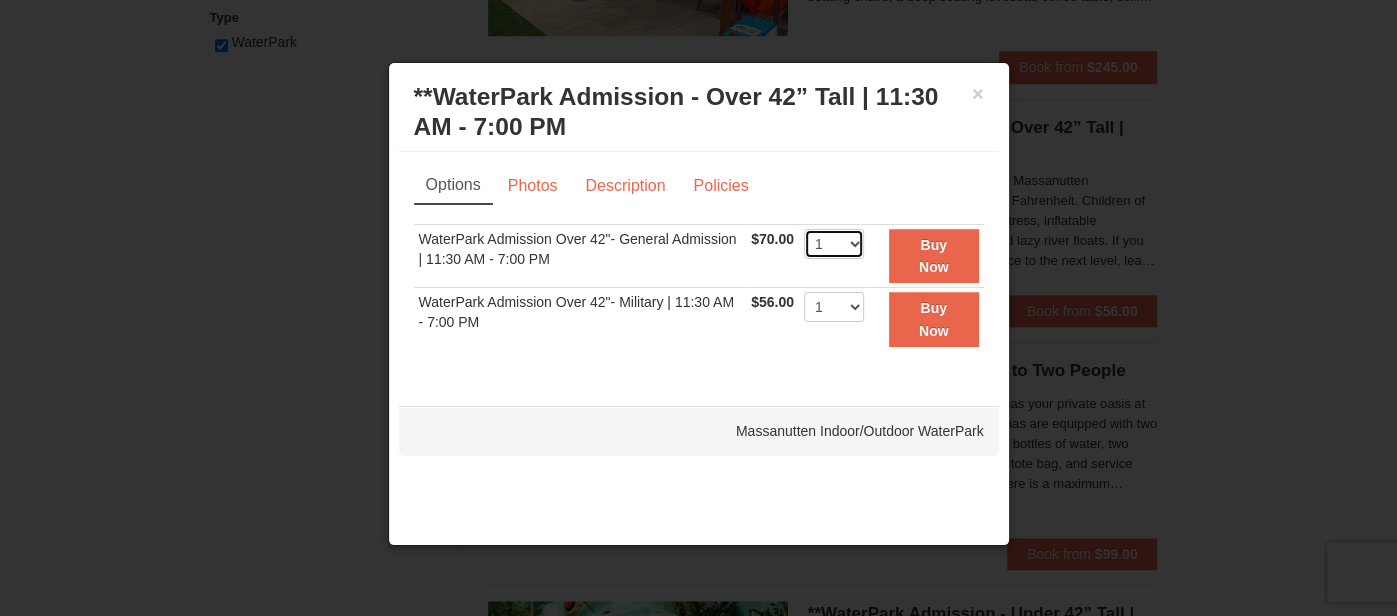 click on "1
2
3
4
5
6
7
8
9
10
11
12
13
14
15
16
17
18
19
20
21 22" at bounding box center (834, 244) 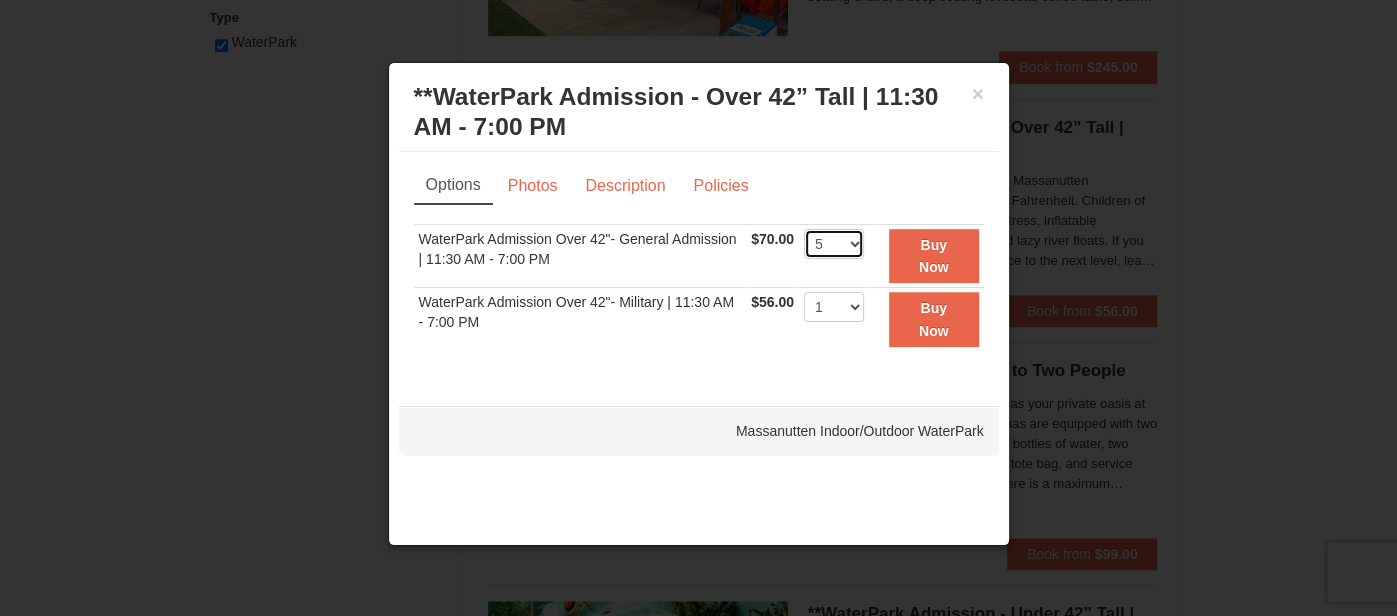 click on "1
2
3
4
5
6
7
8
9
10
11
12
13
14
15
16
17
18
19
20
21 22" at bounding box center (834, 244) 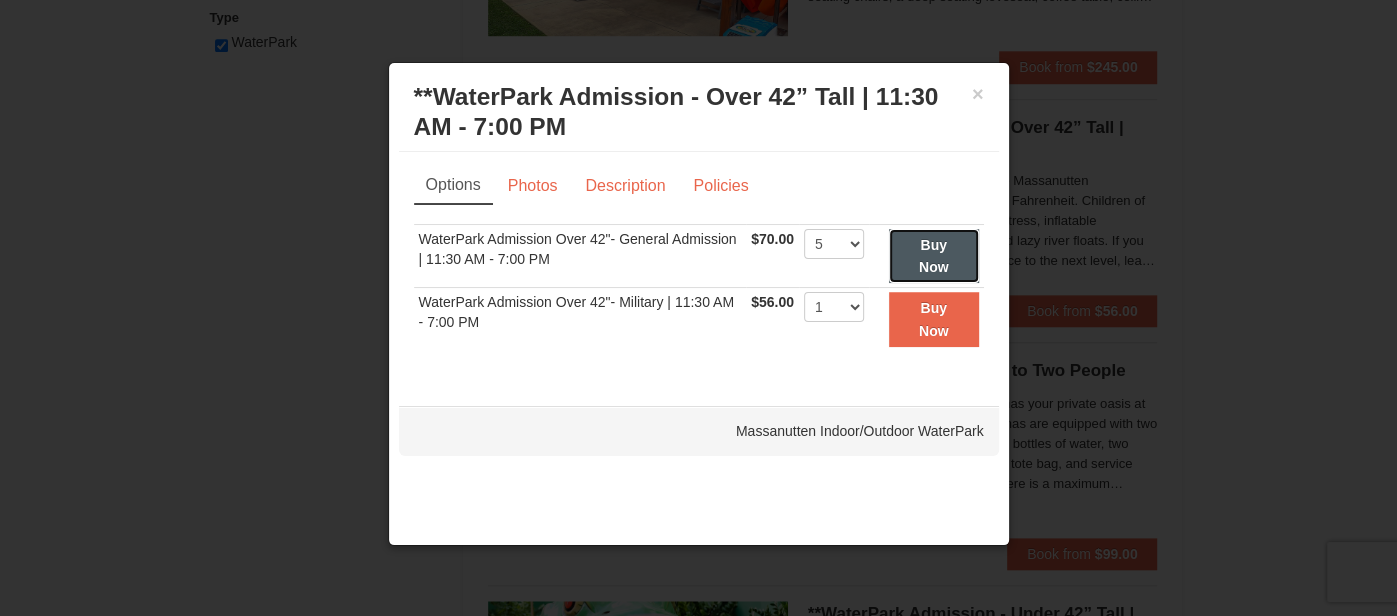 click on "Buy Now" at bounding box center [934, 256] 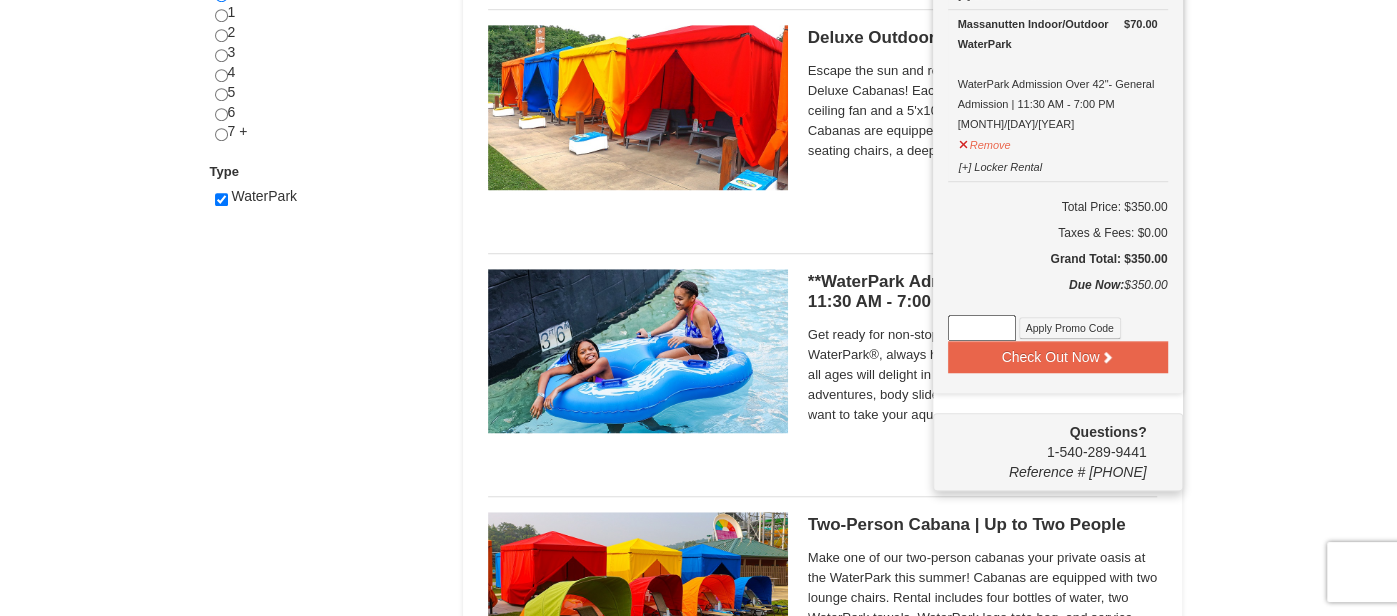 scroll, scrollTop: 924, scrollLeft: 0, axis: vertical 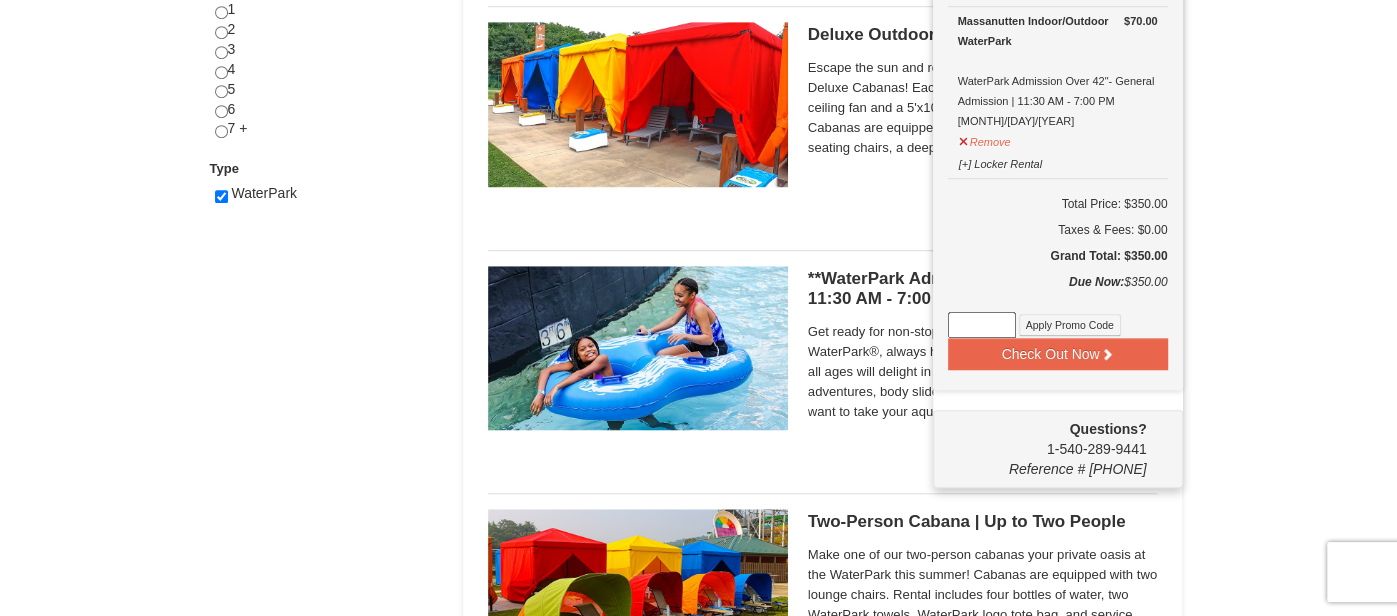 click at bounding box center [982, 325] 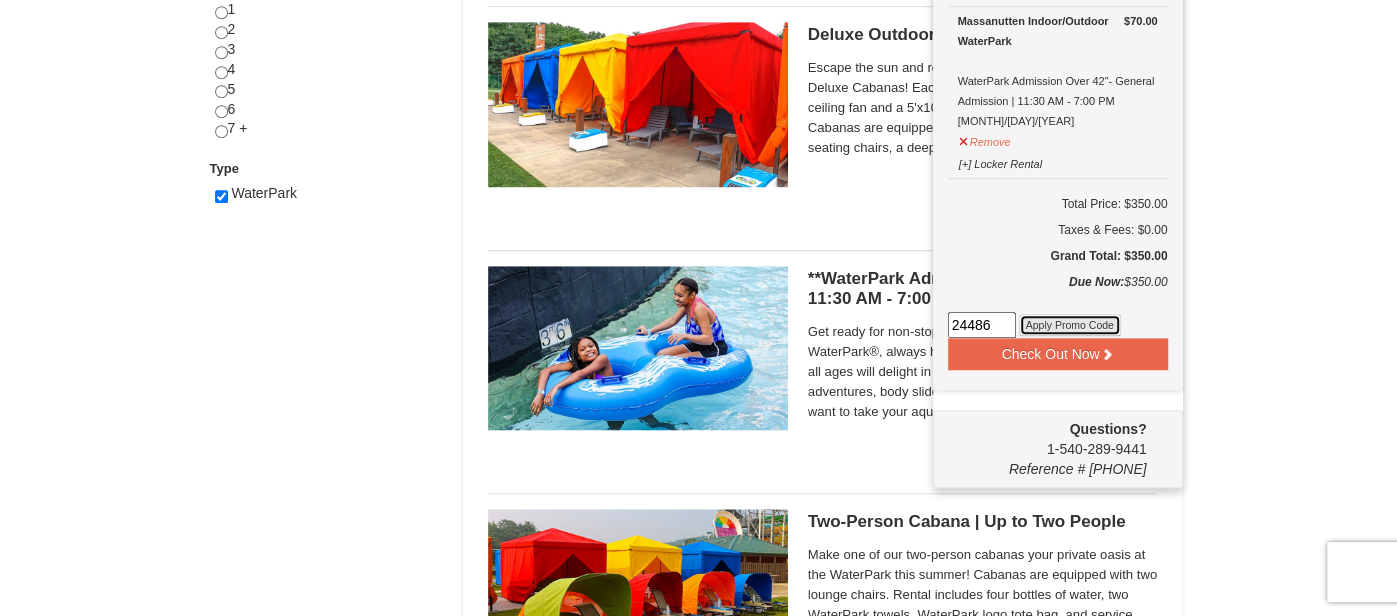 click on "Apply Promo Code" at bounding box center [1070, 325] 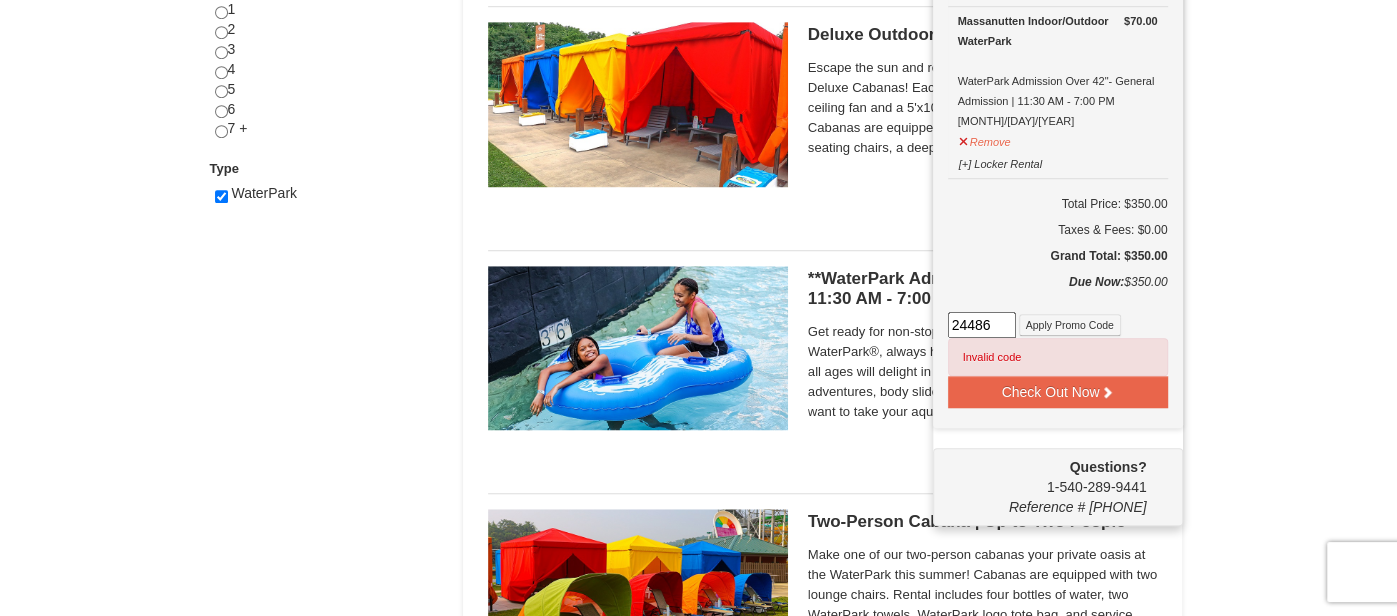 click on "24486" at bounding box center [982, 325] 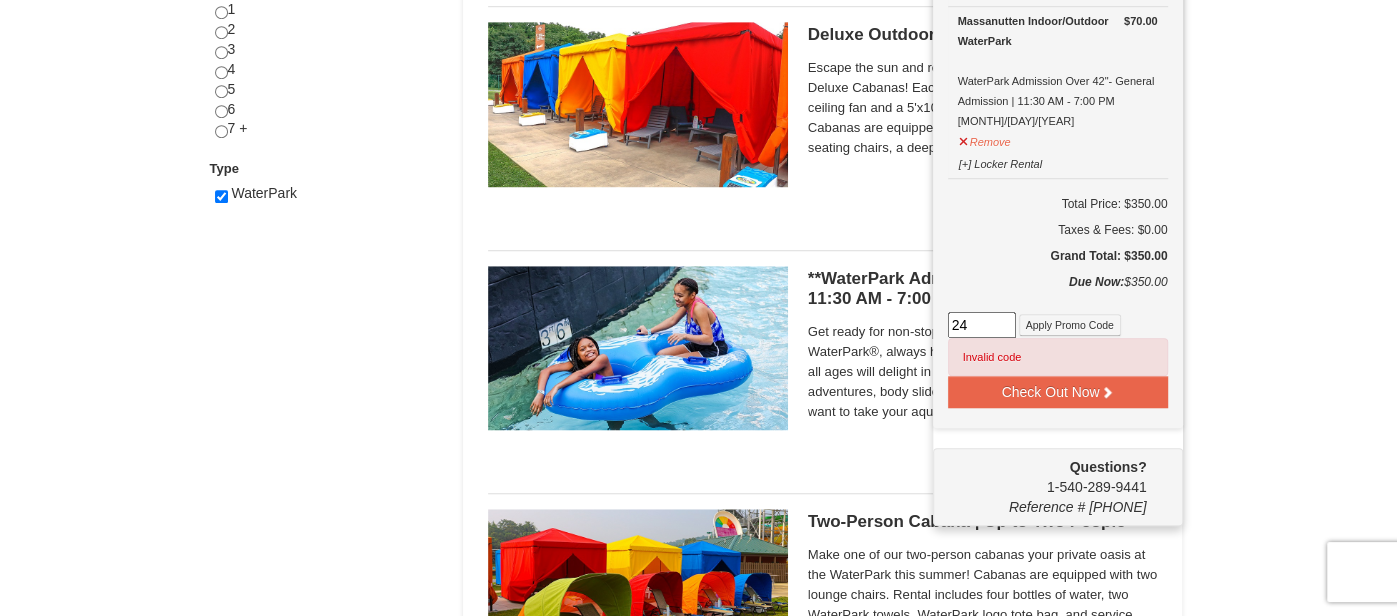 type on "2" 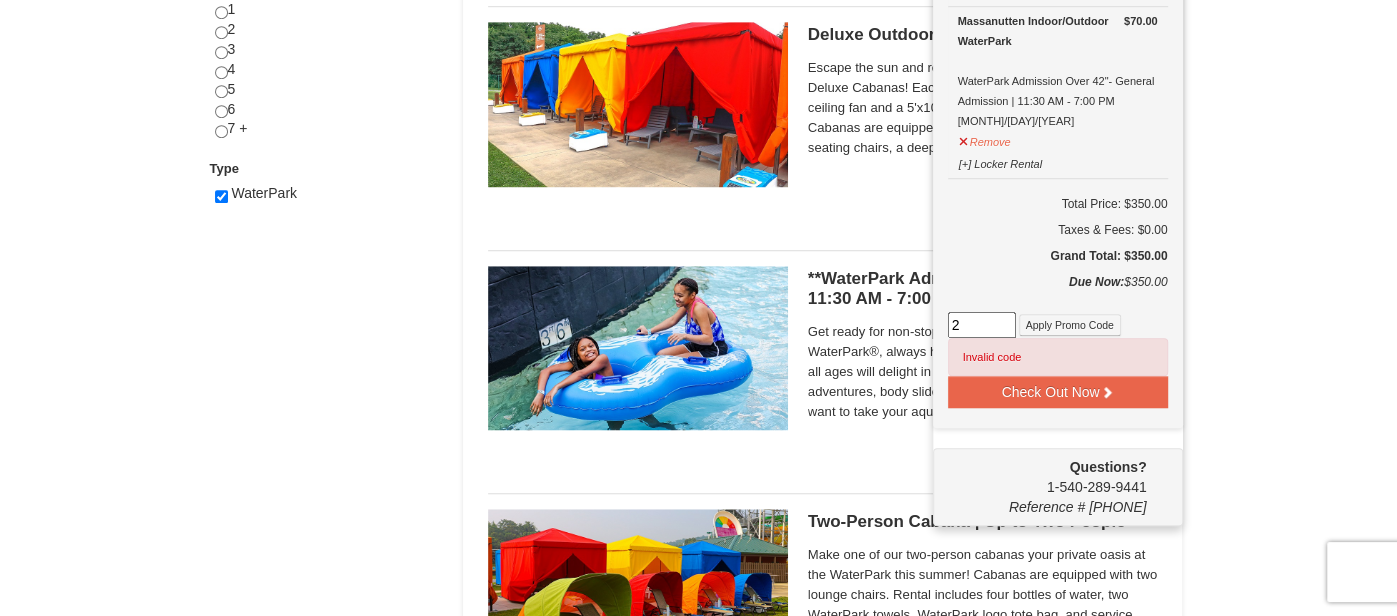type 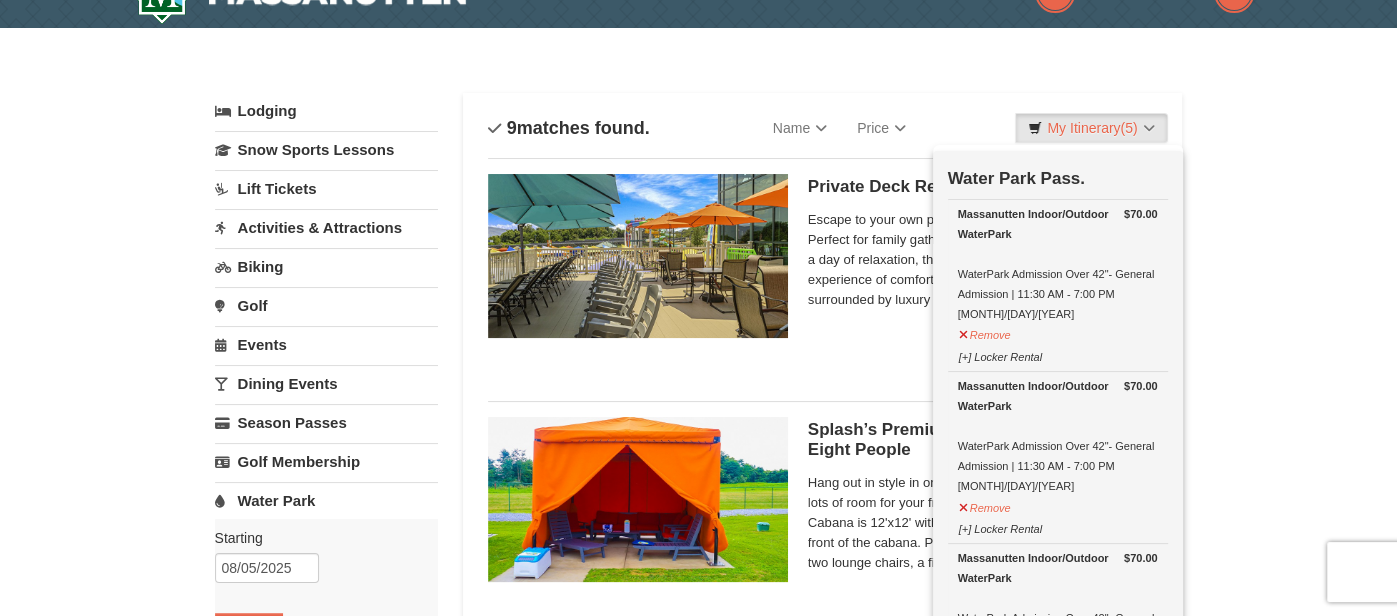 scroll, scrollTop: 0, scrollLeft: 0, axis: both 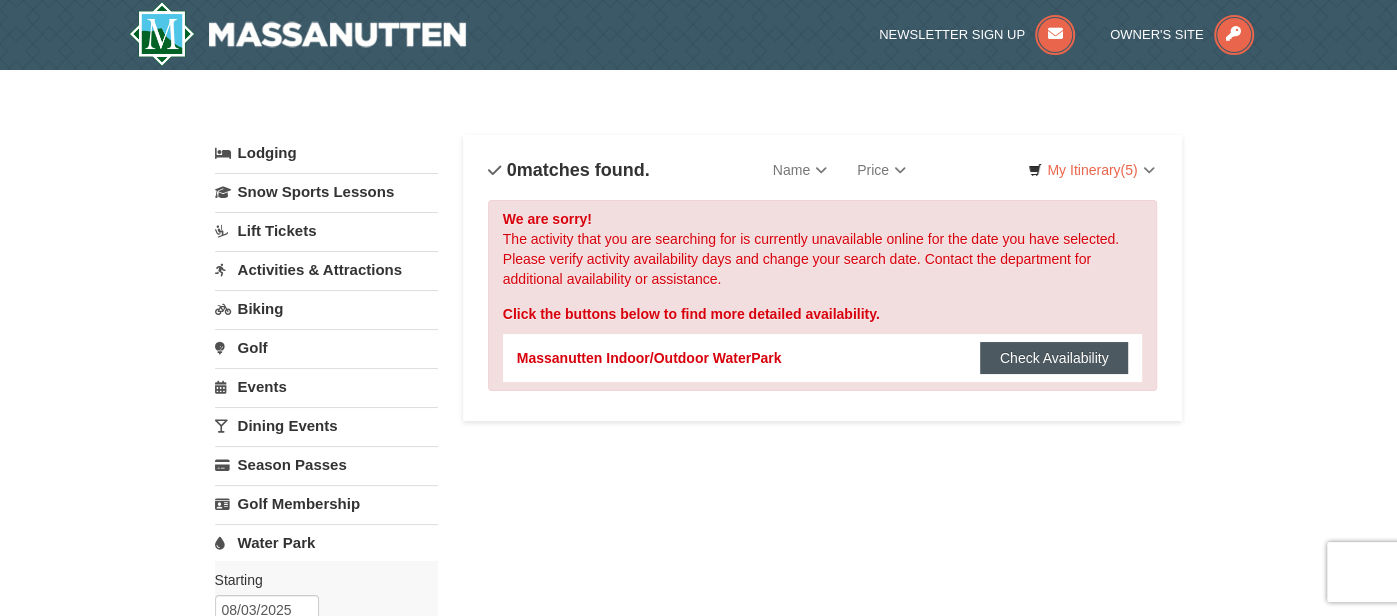 click on "Check Availability" at bounding box center [1054, 358] 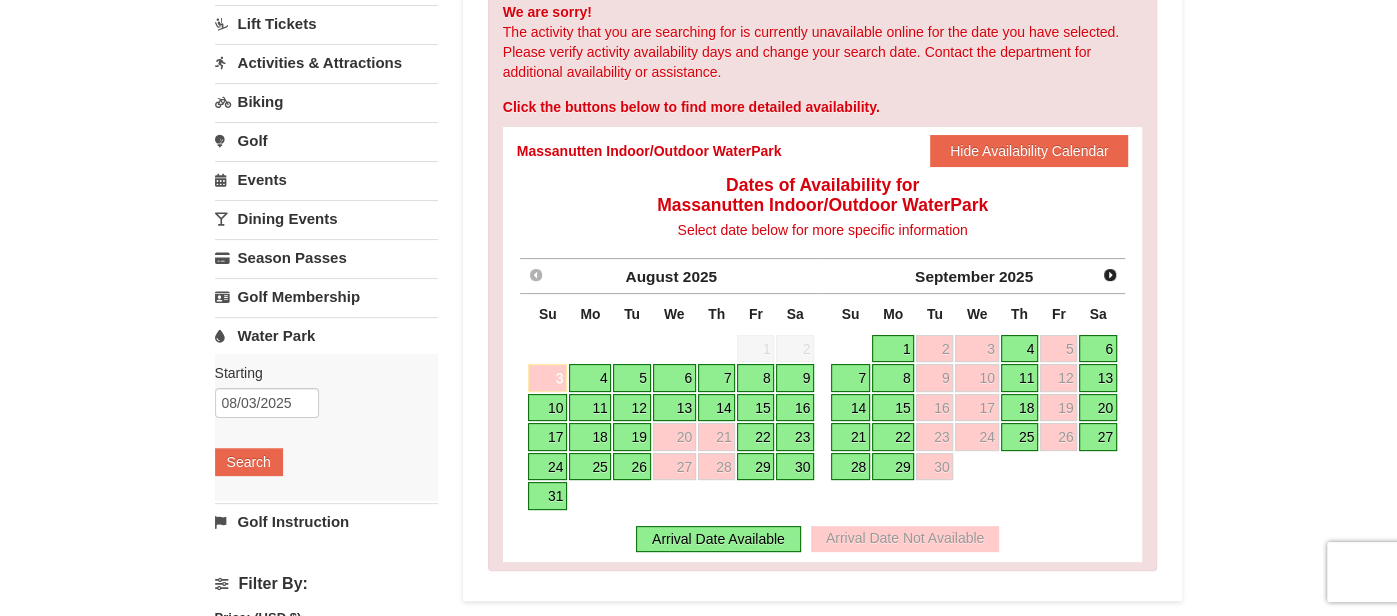 scroll, scrollTop: 211, scrollLeft: 0, axis: vertical 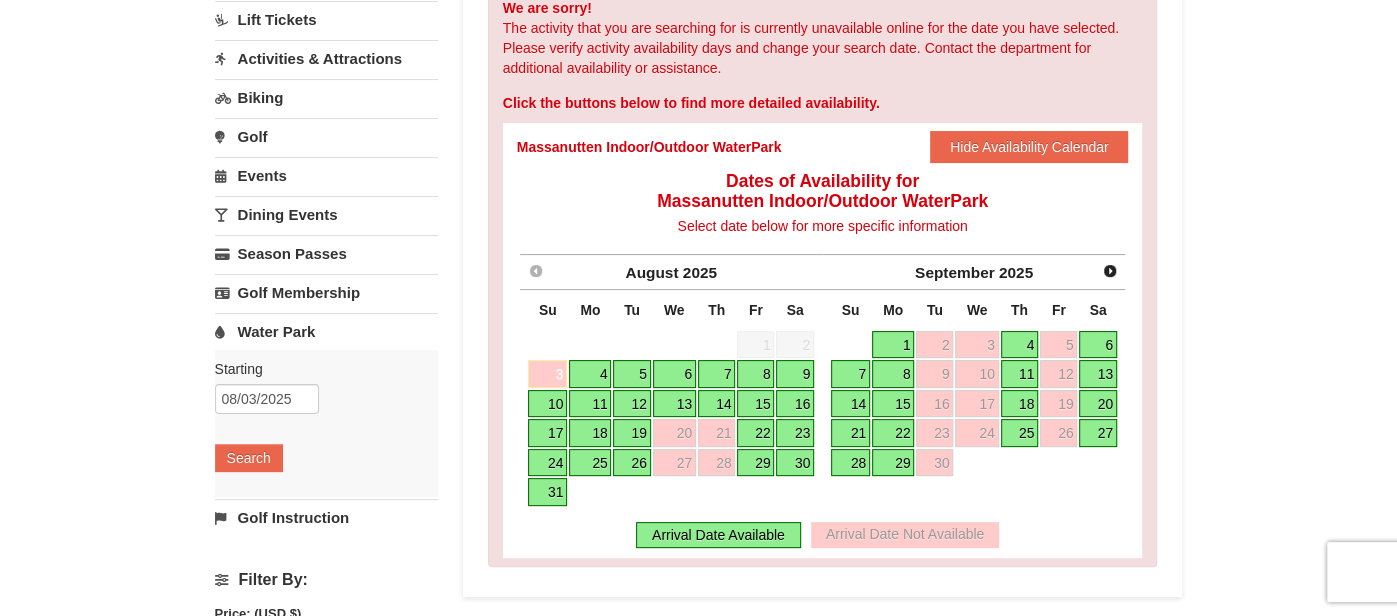 click on "3" at bounding box center [547, 374] 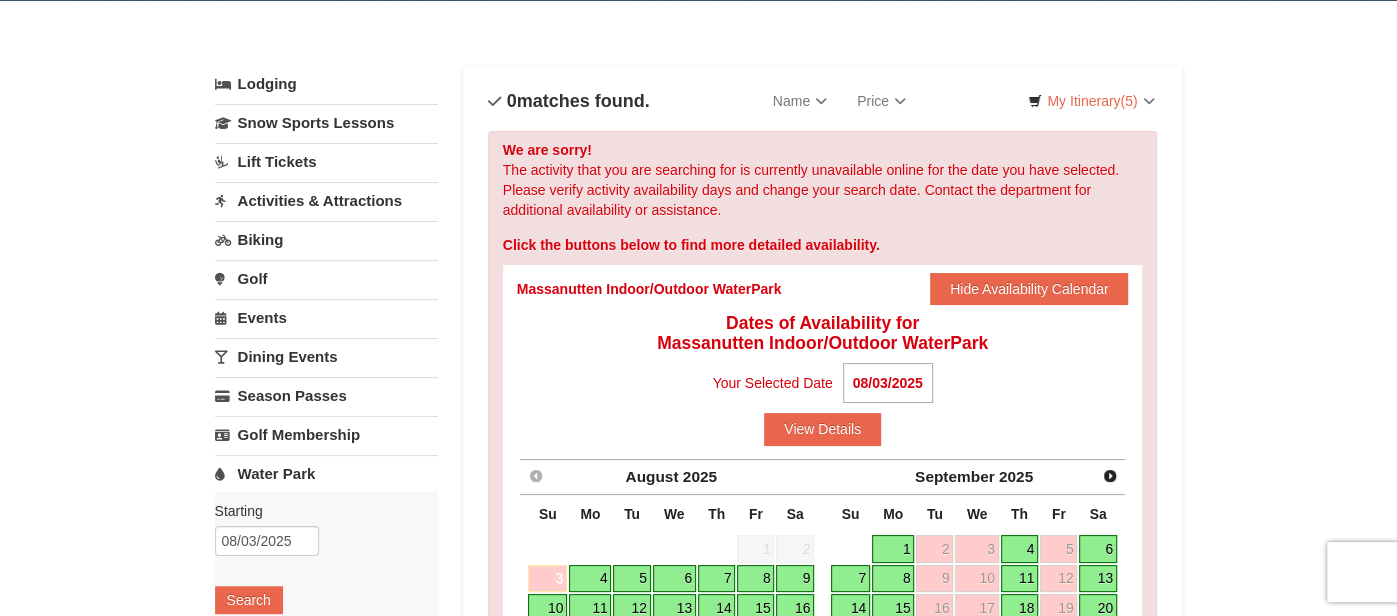 scroll, scrollTop: 69, scrollLeft: 0, axis: vertical 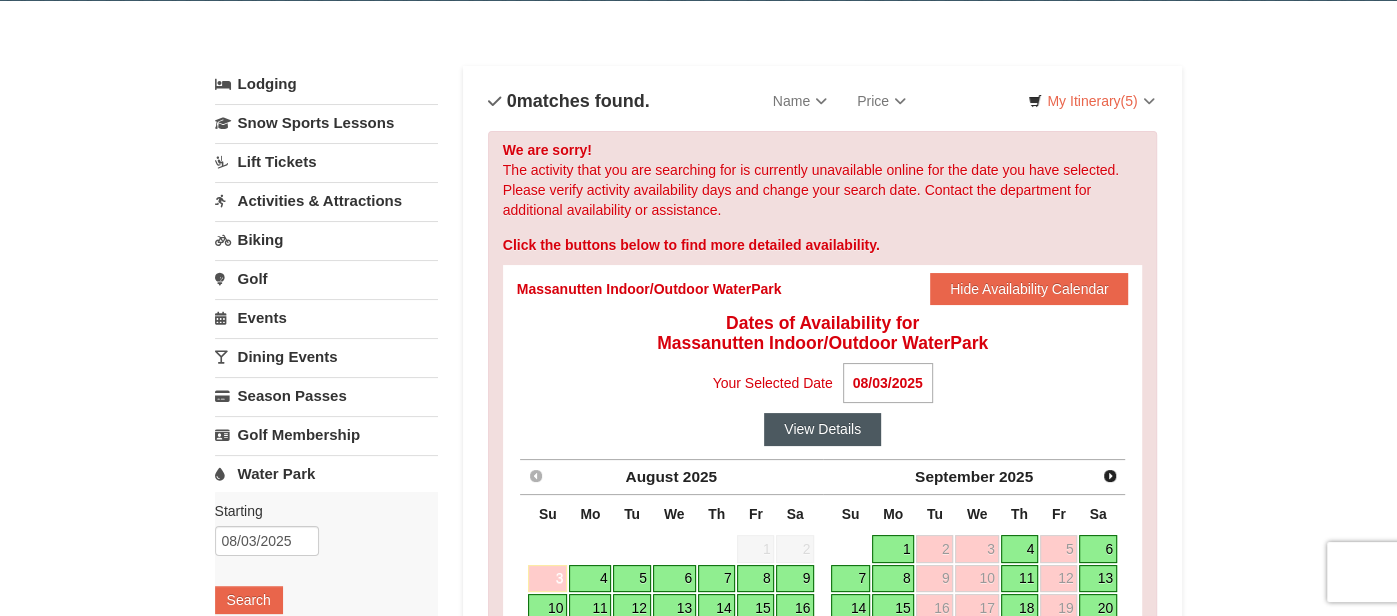 click on "View Details" at bounding box center (822, 429) 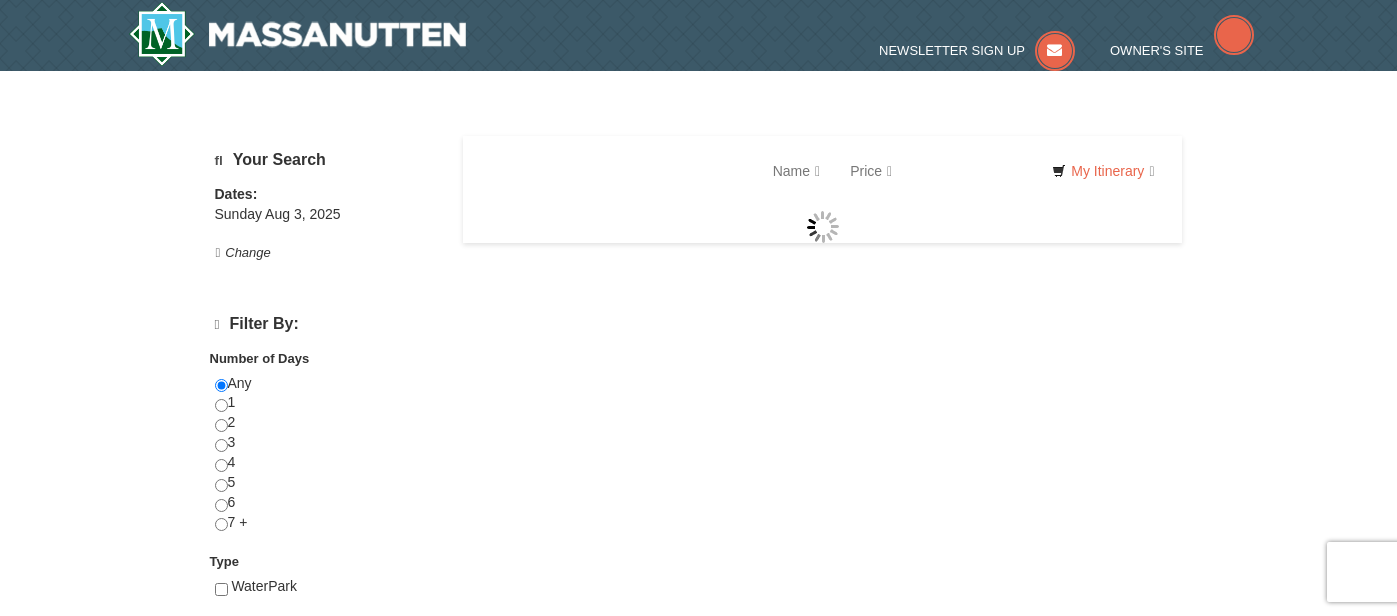 scroll, scrollTop: 0, scrollLeft: 0, axis: both 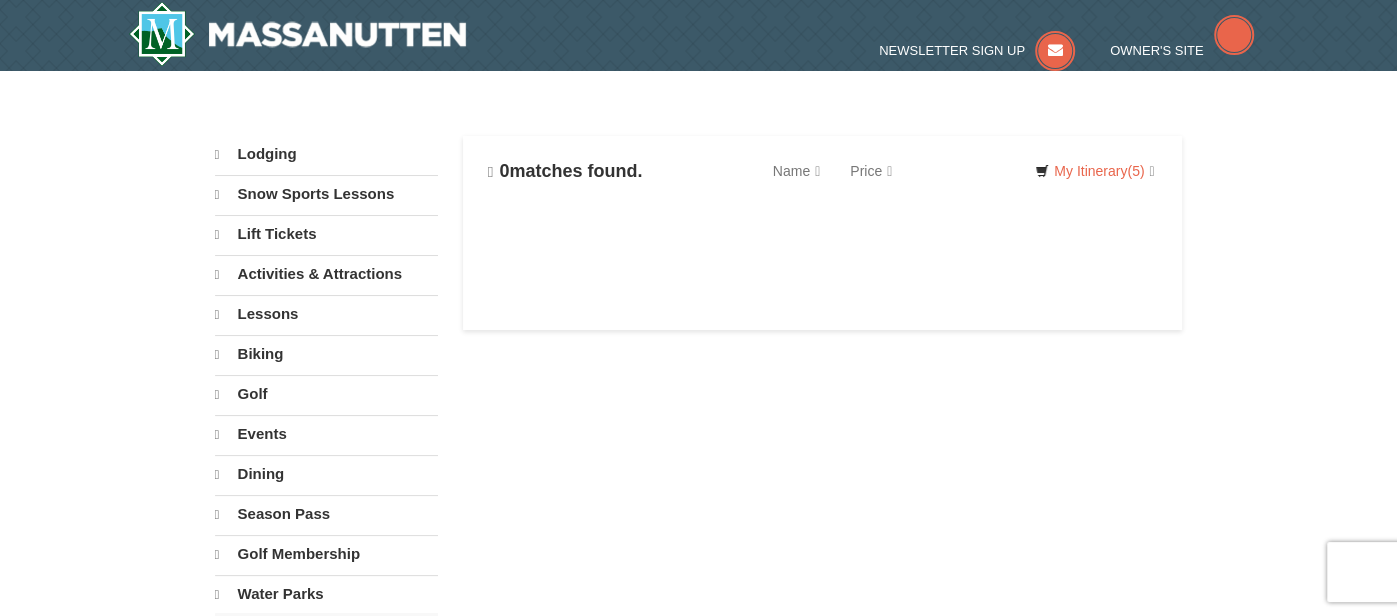 select on "8" 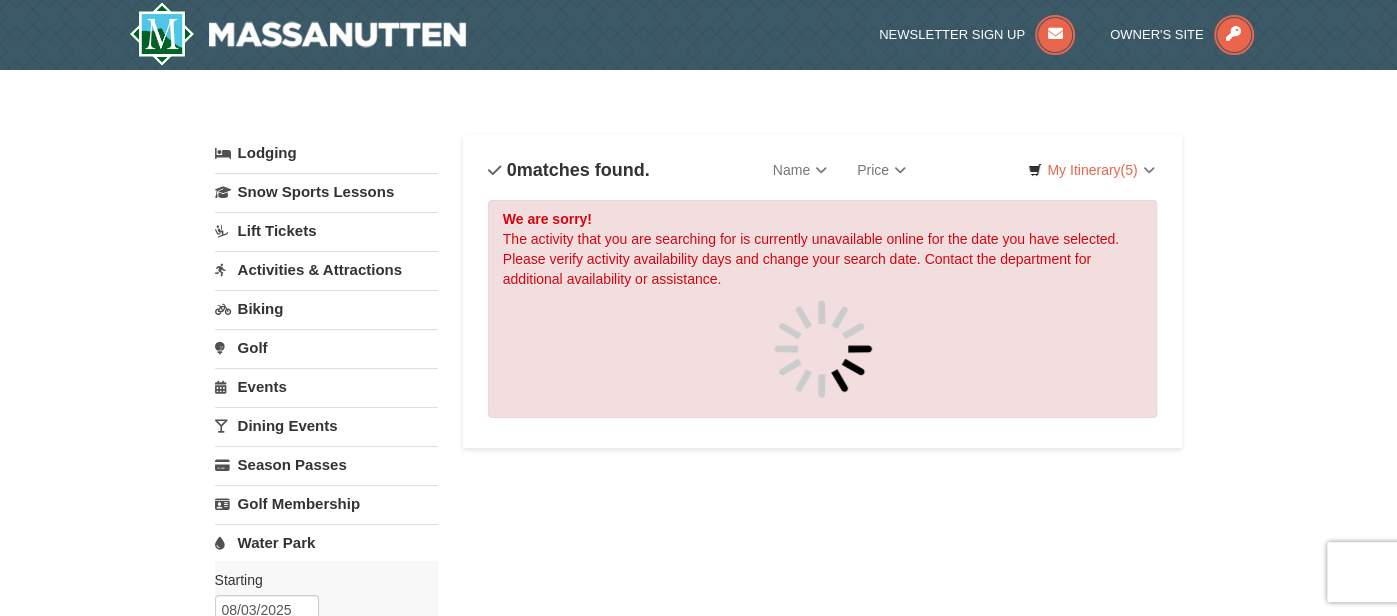 scroll, scrollTop: 0, scrollLeft: 0, axis: both 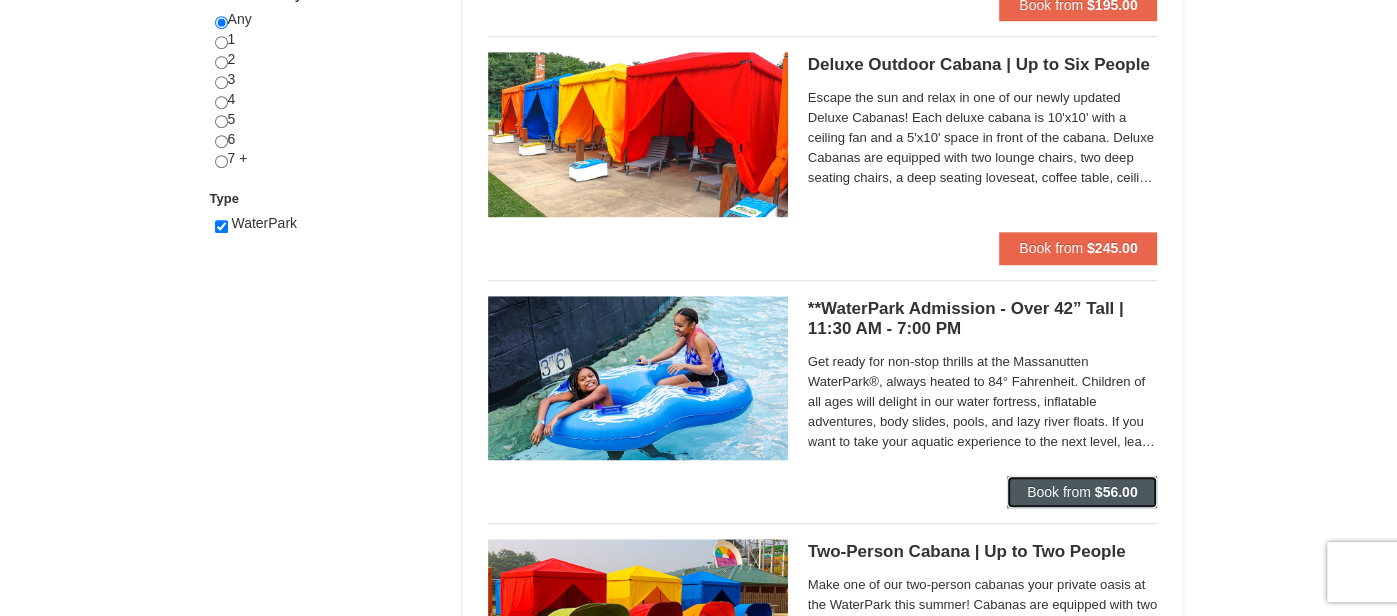 click on "$56.00" at bounding box center (1116, 492) 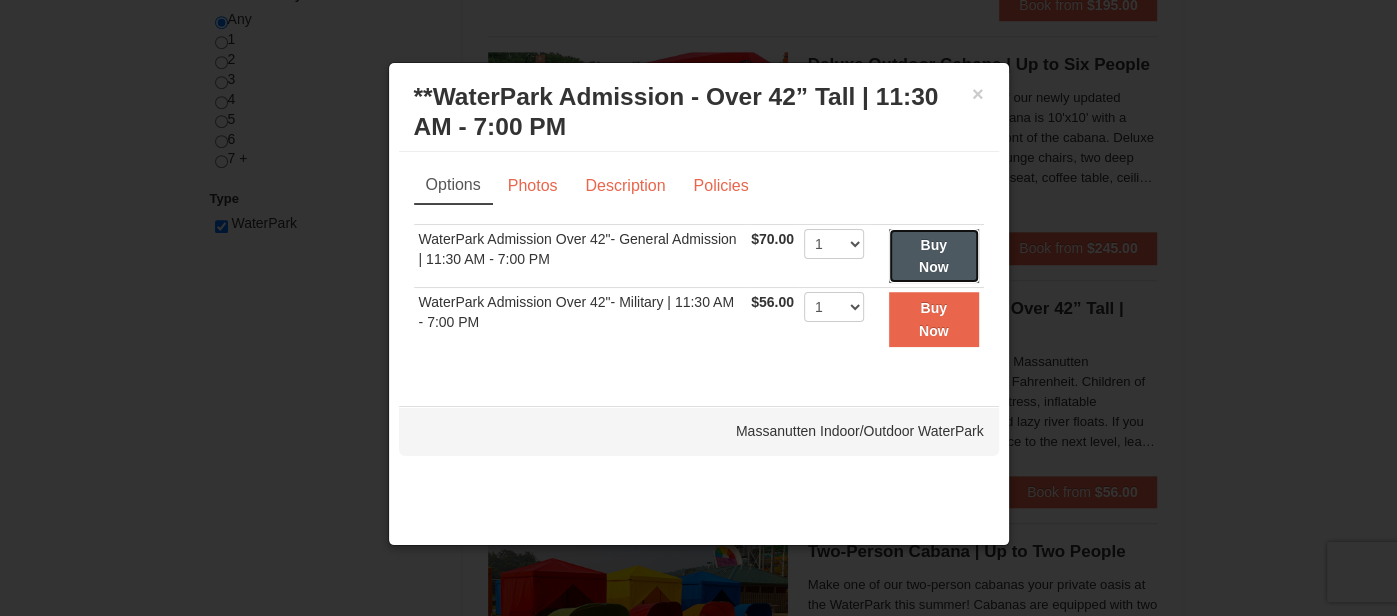 click on "Buy Now" at bounding box center [934, 256] 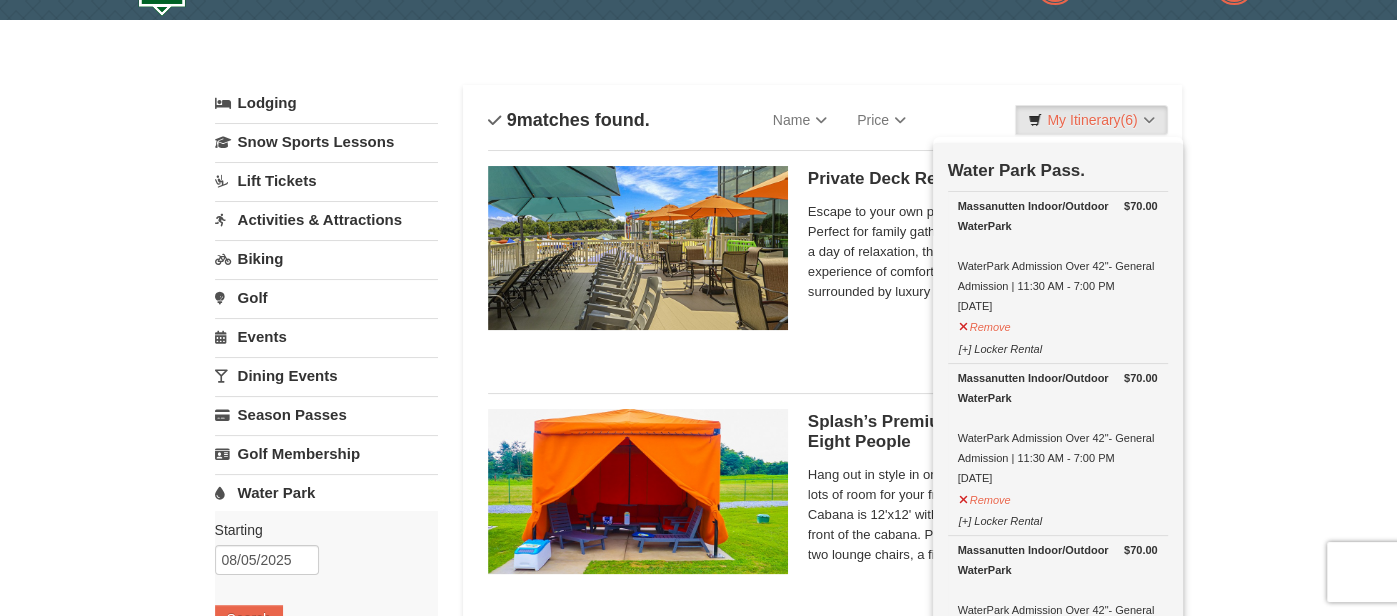 scroll, scrollTop: 0, scrollLeft: 0, axis: both 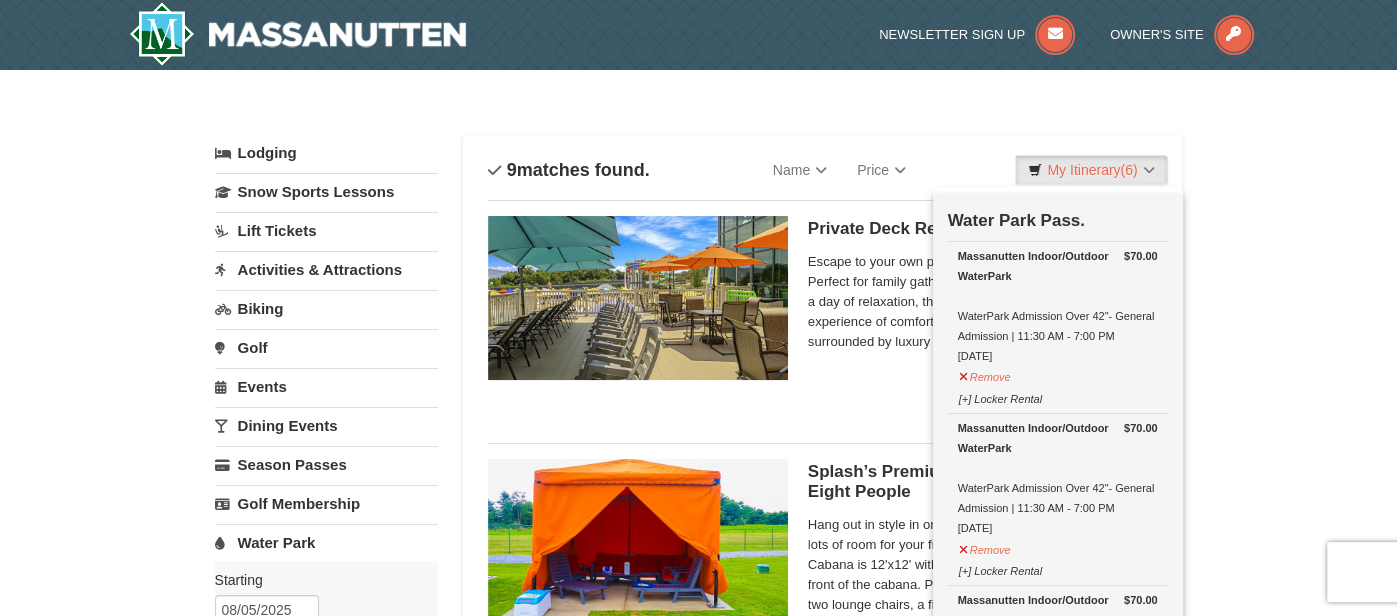 click on "Categories
List
Filter
My Itinerary (6)
Check Out Now
Water Park Pass.
$70.00
Massanutten Indoor/Outdoor WaterPark
WaterPark Admission Over 42"- General Admission | 11:30 AM - 7:00 PM
[DATE]
Remove" at bounding box center (699, 125) 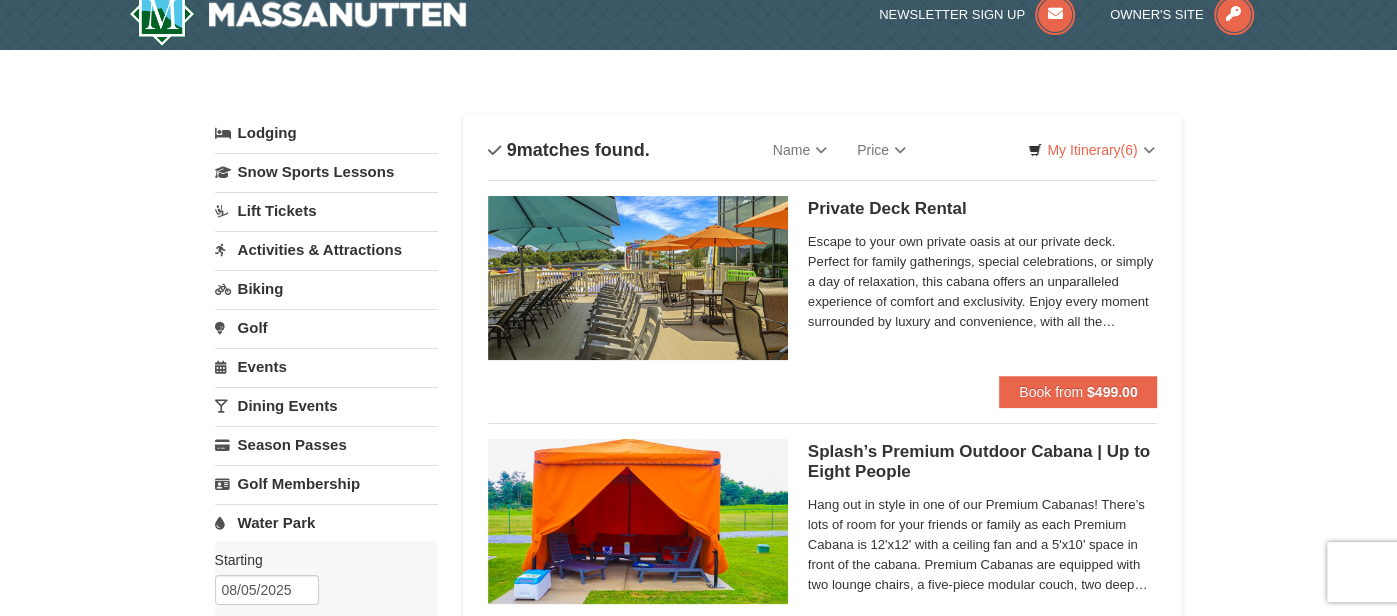scroll, scrollTop: 0, scrollLeft: 0, axis: both 